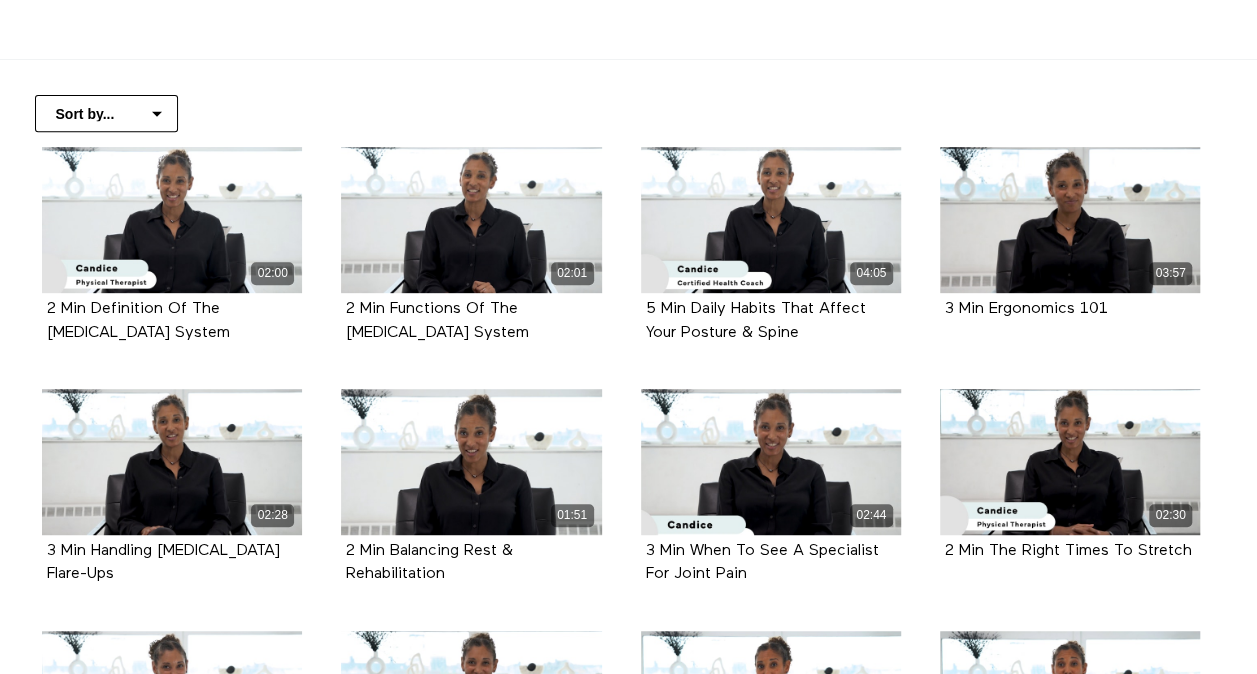 scroll, scrollTop: 366, scrollLeft: 0, axis: vertical 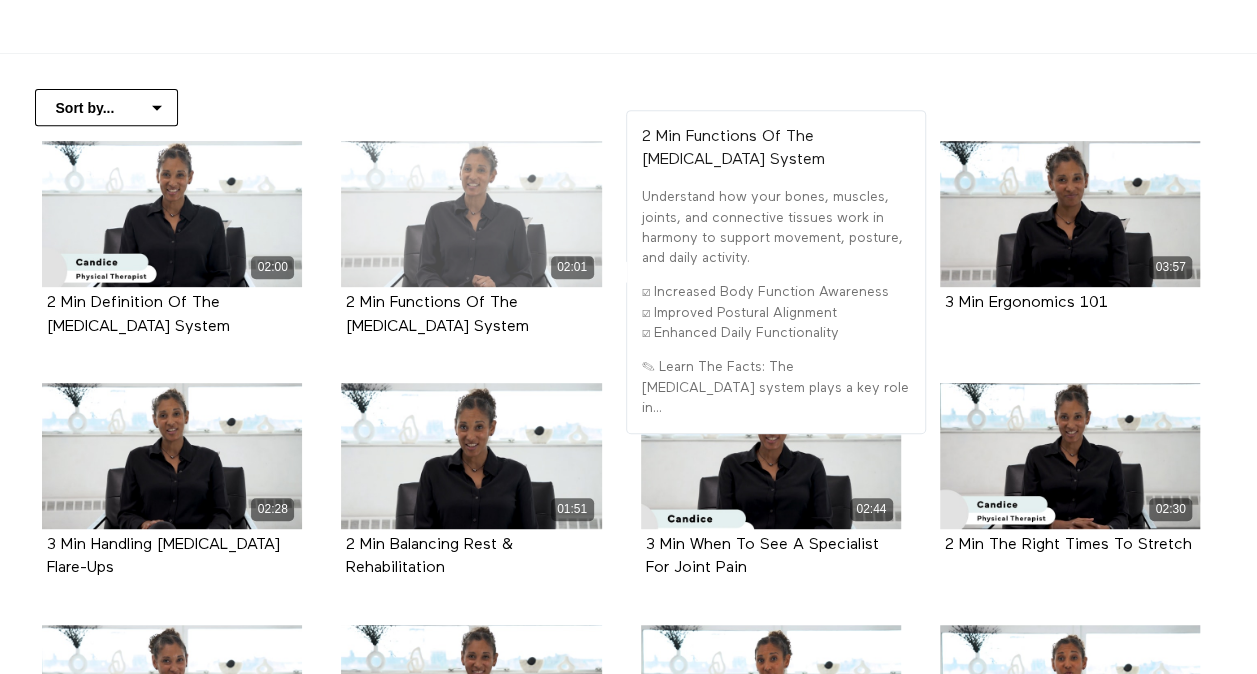click on "02:01" at bounding box center [471, 267] 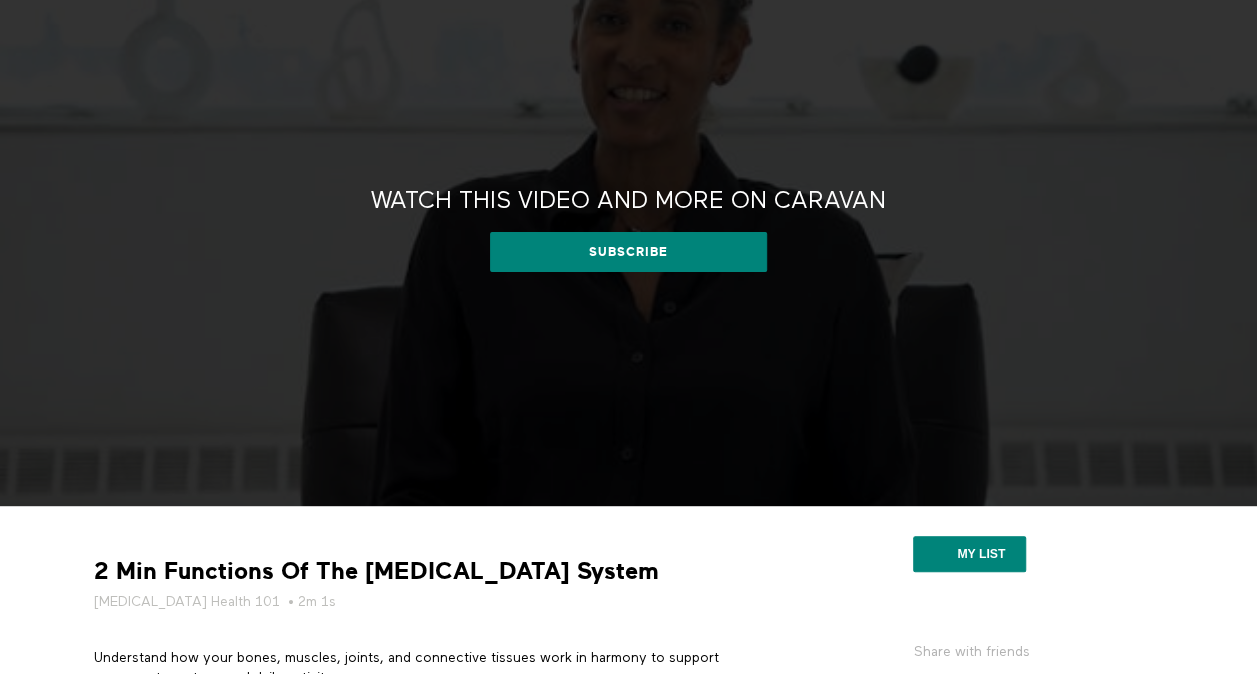 scroll, scrollTop: 0, scrollLeft: 0, axis: both 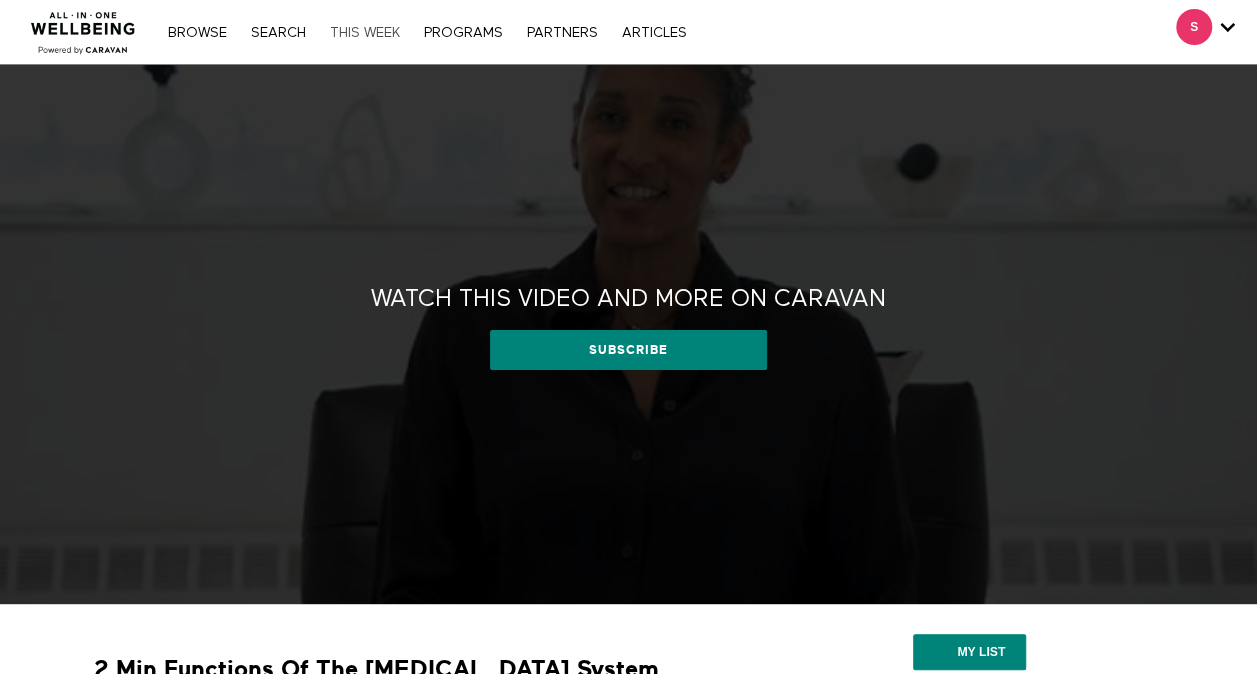 click on "THIS WEEK" at bounding box center [365, 33] 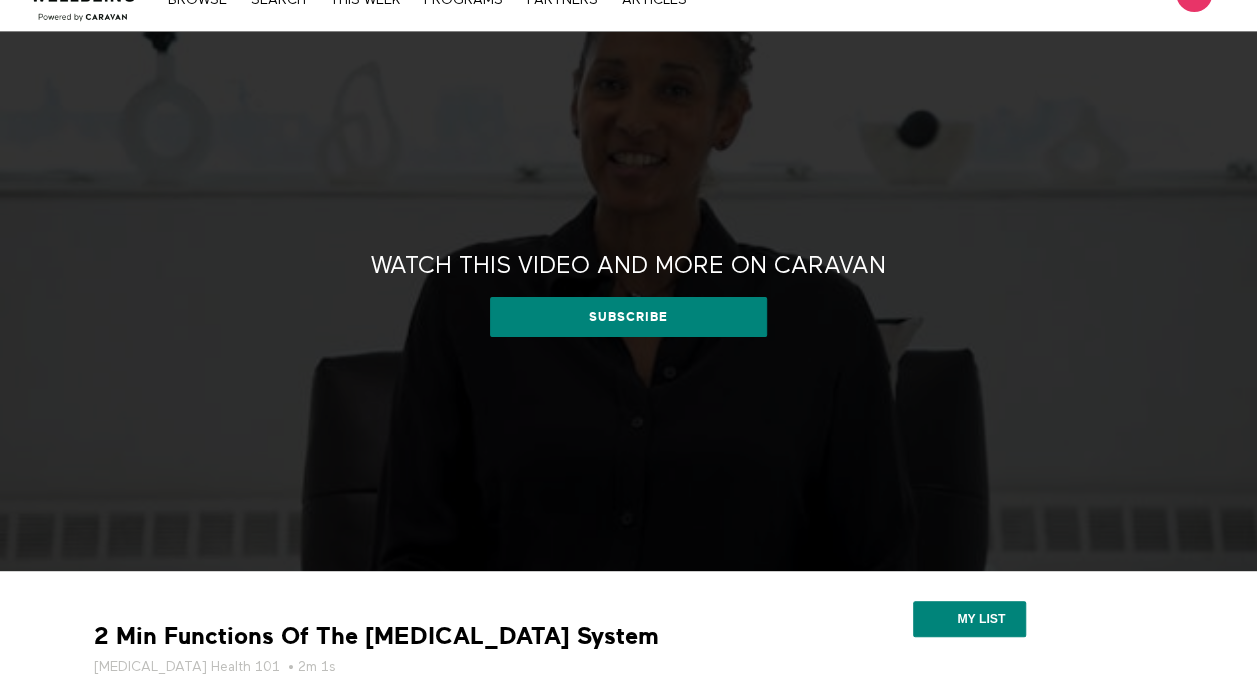 scroll, scrollTop: 0, scrollLeft: 0, axis: both 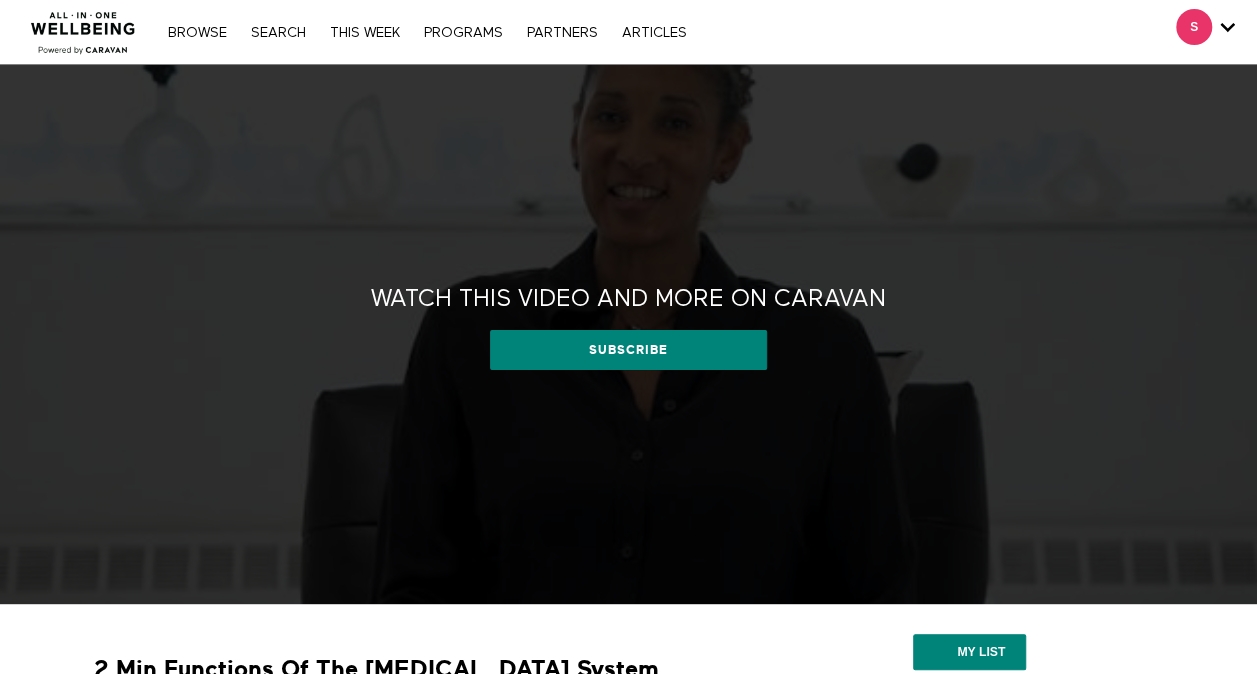 click on "Browse
Search
THIS WEEK
PROGRAMS
PARTNERS
ARTICLES
Subscribe
Account settings
Manage Subscription
Help
Log Out" at bounding box center (427, 32) 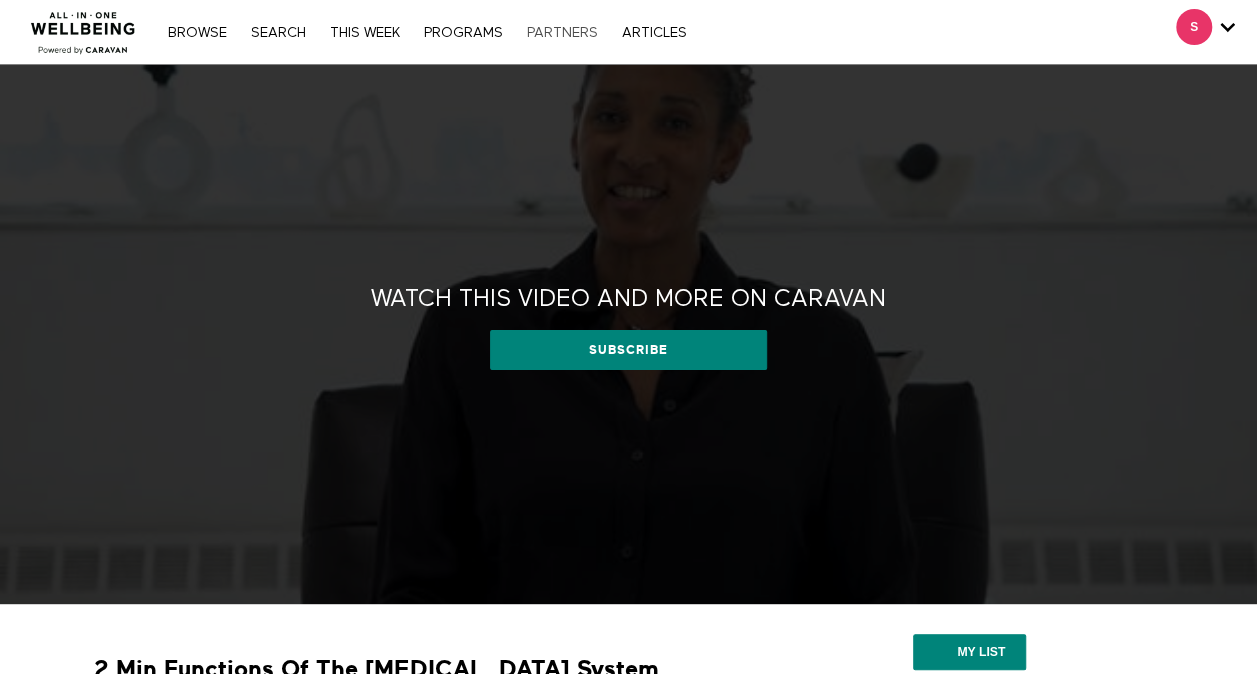 click on "PARTNERS" at bounding box center (562, 33) 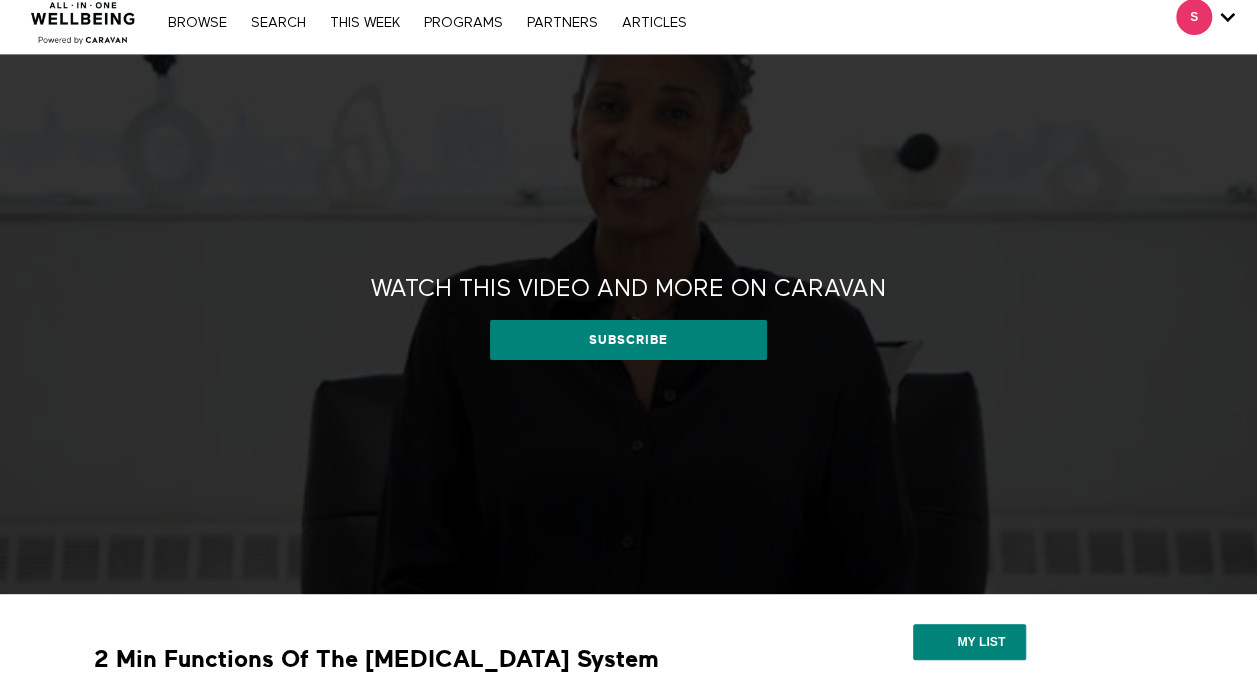 scroll, scrollTop: 0, scrollLeft: 0, axis: both 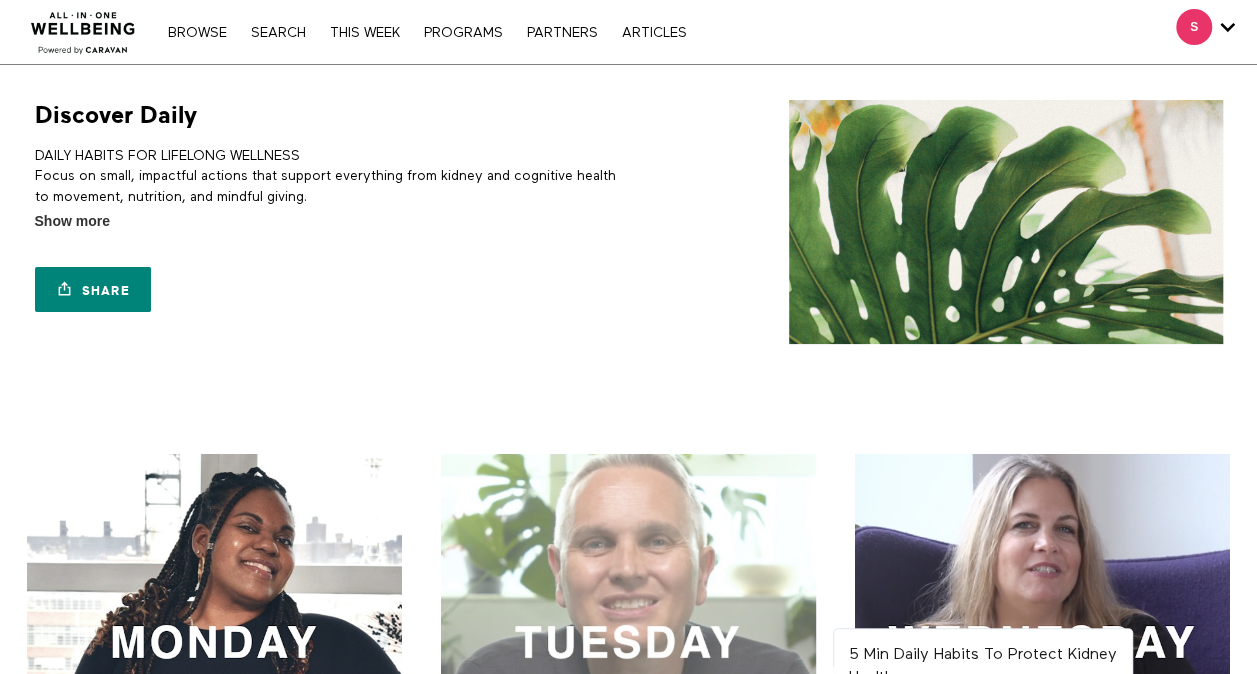 click at bounding box center (628, 641) 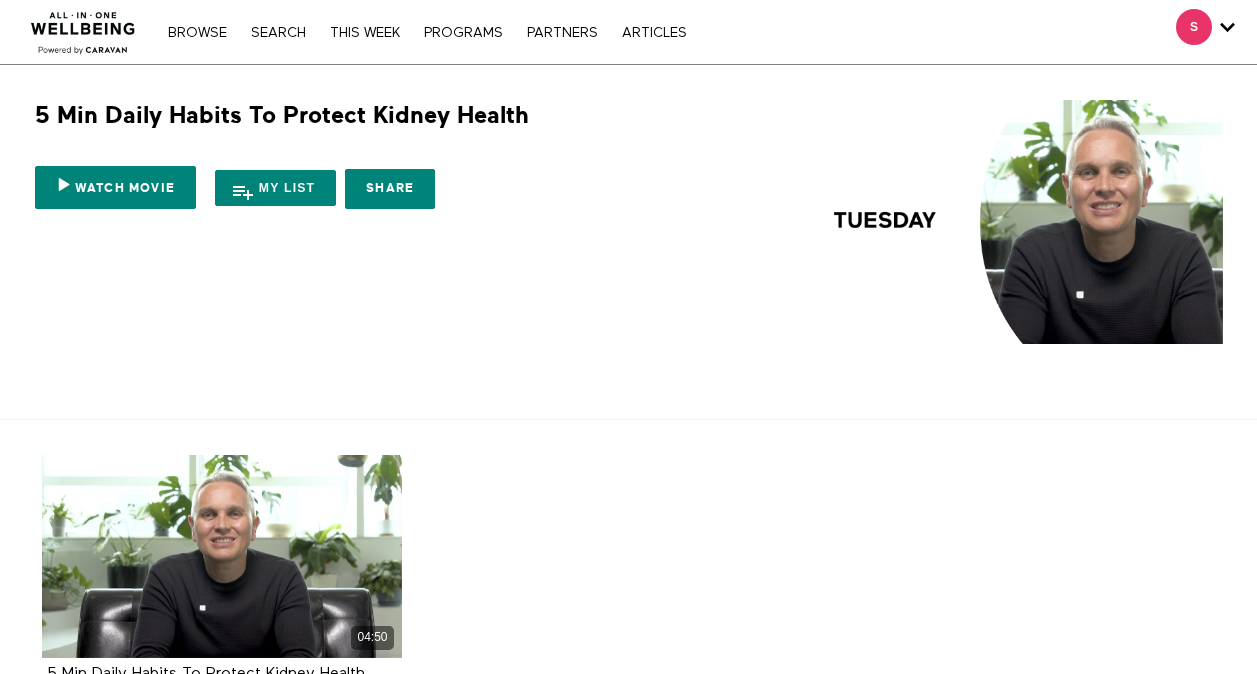 scroll, scrollTop: 0, scrollLeft: 0, axis: both 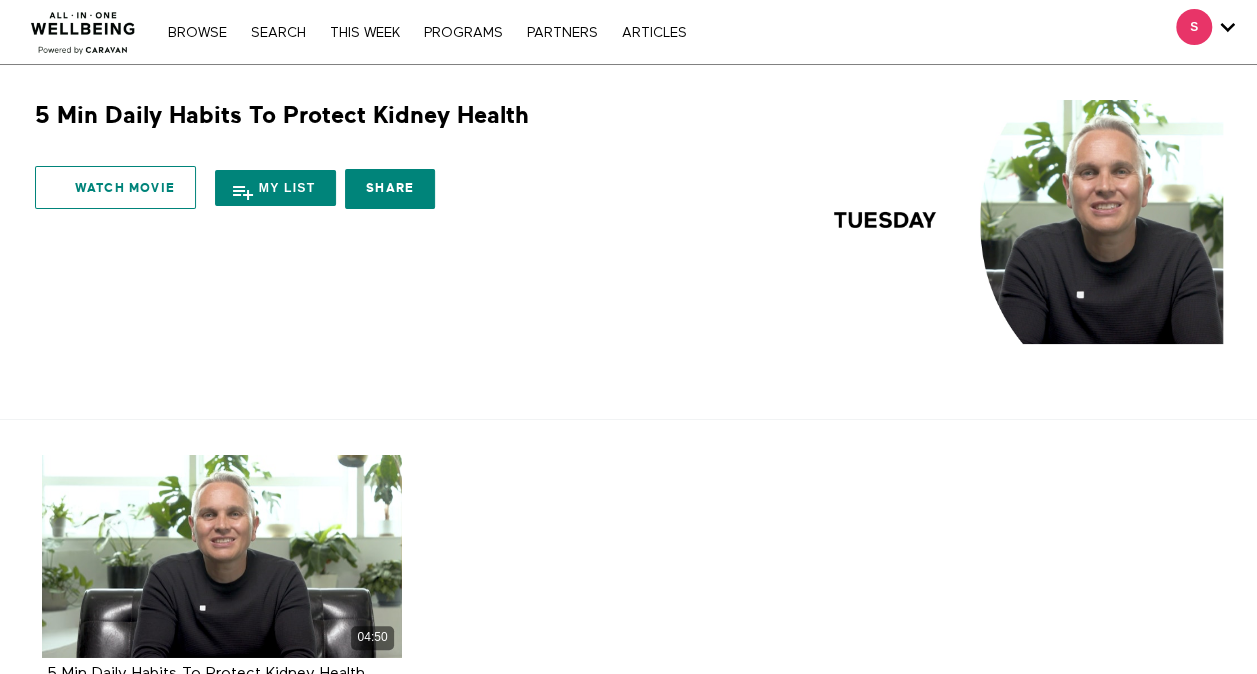 click on "Watch Movie" at bounding box center [115, 187] 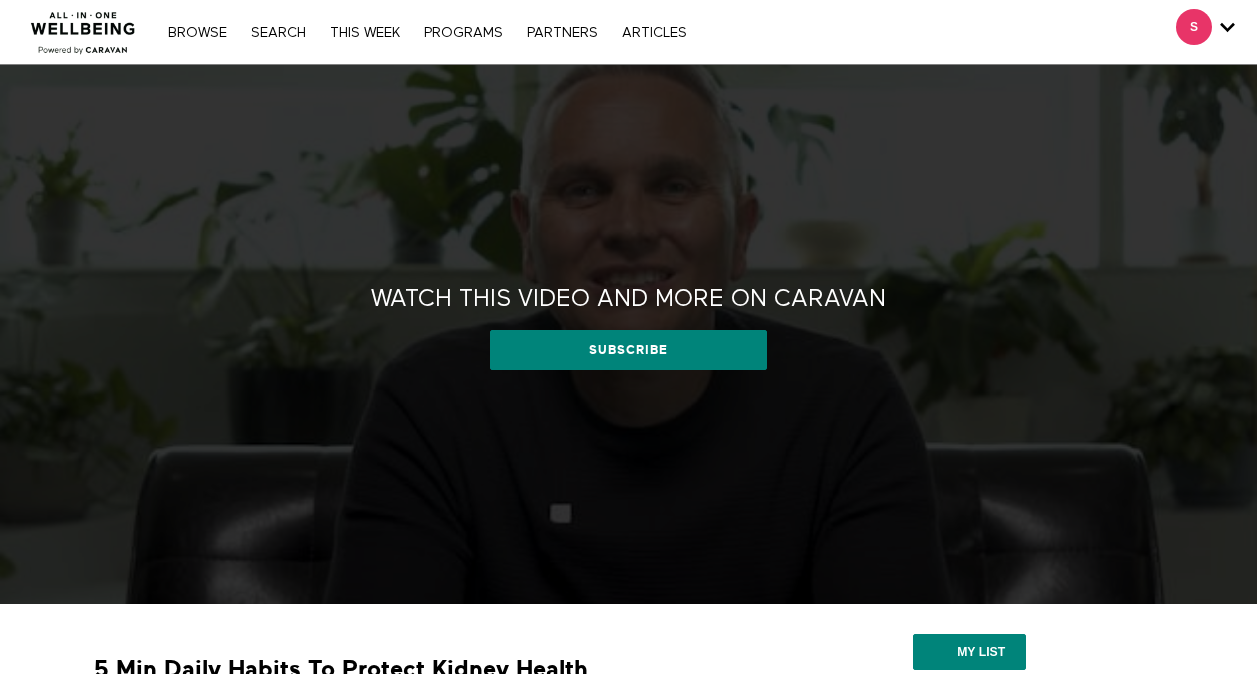 scroll, scrollTop: 0, scrollLeft: 0, axis: both 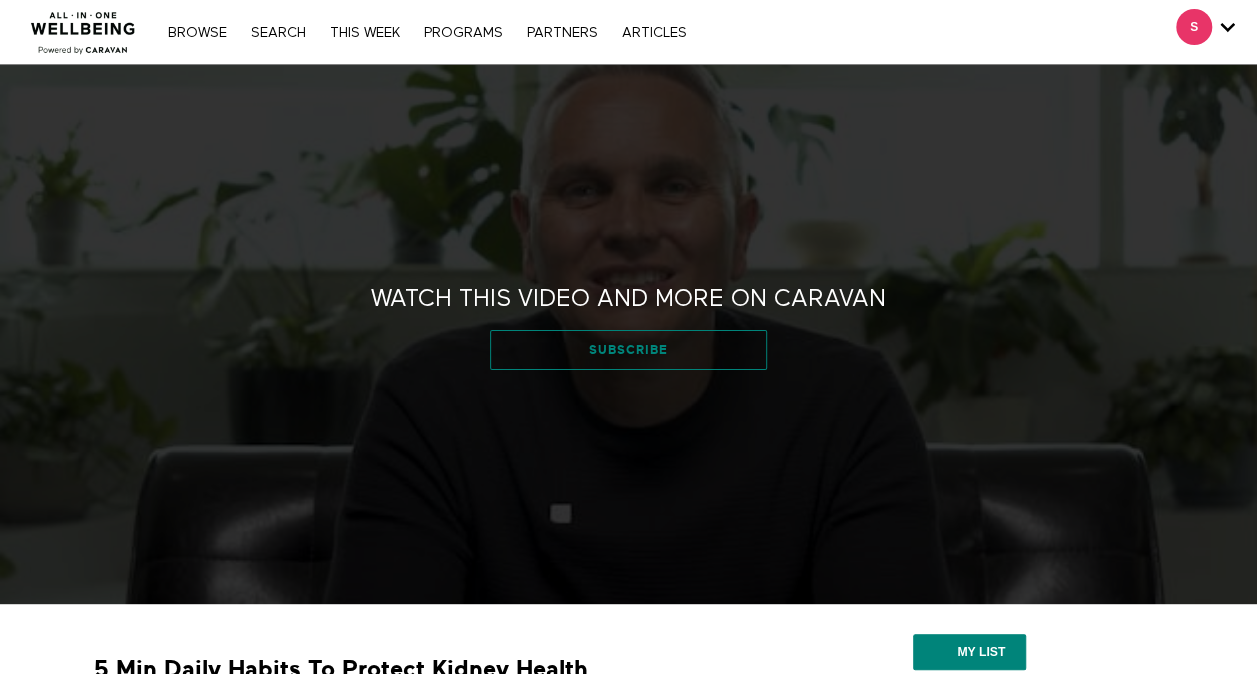 click on "Subscribe" at bounding box center [629, 350] 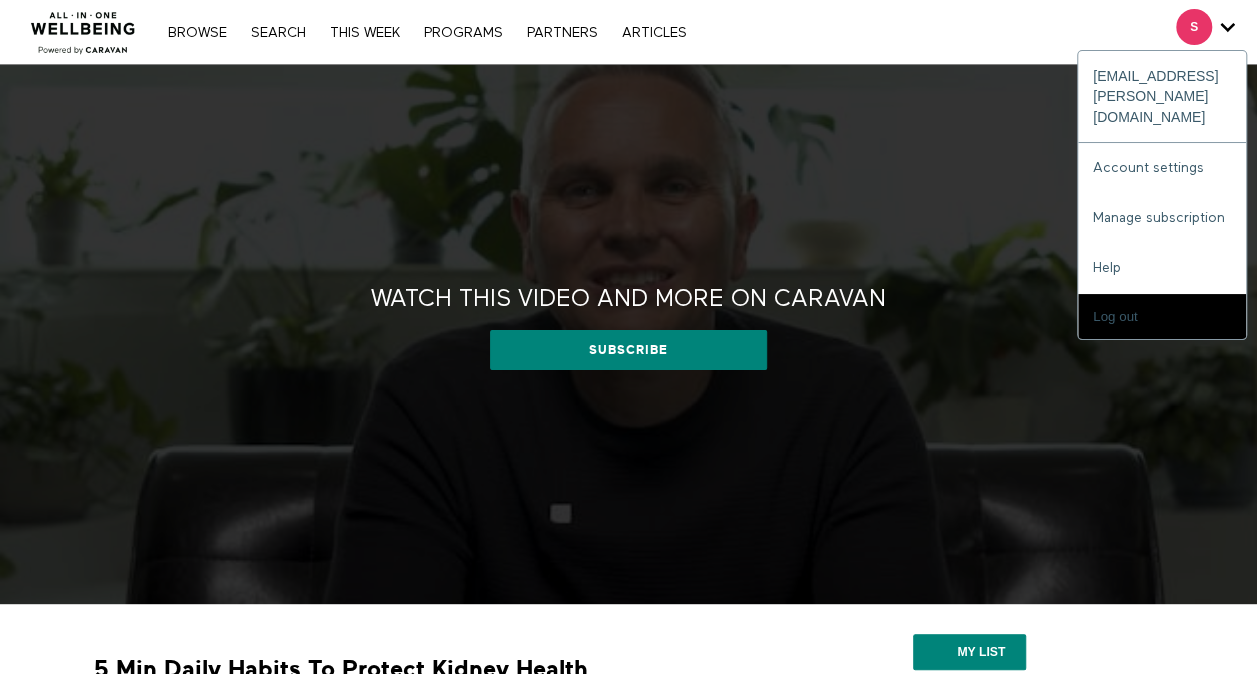 click at bounding box center (1227, 27) 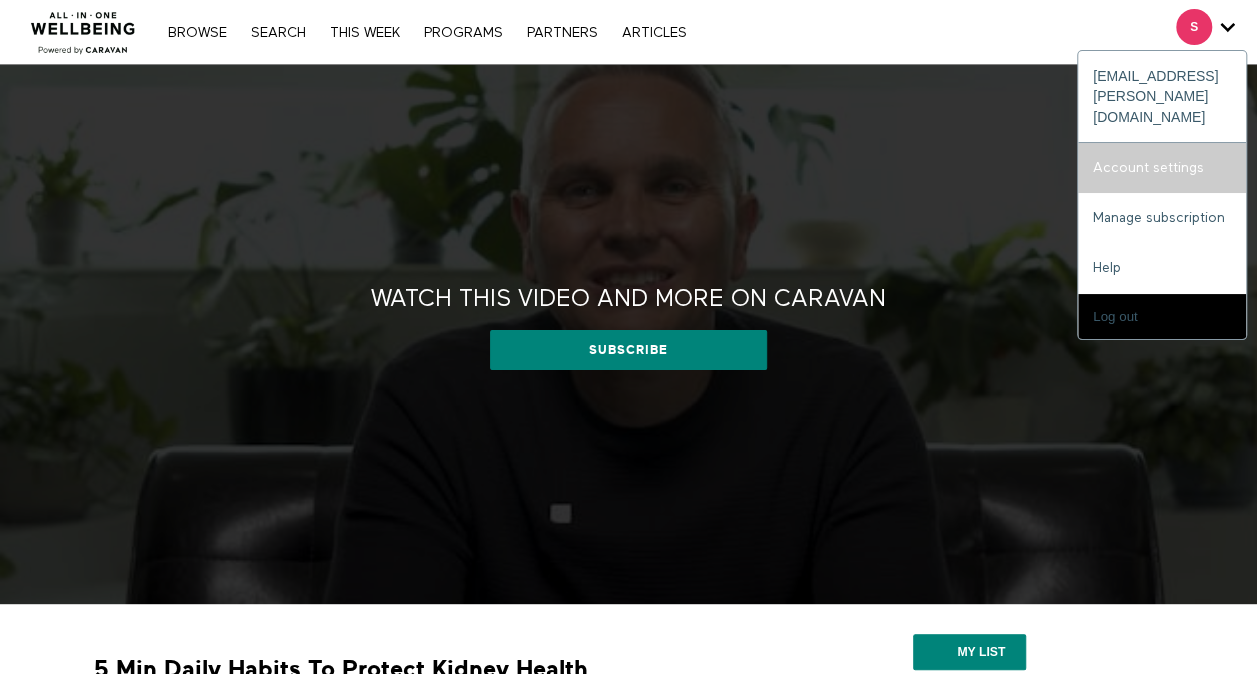 click on "Account settings" at bounding box center (1162, 168) 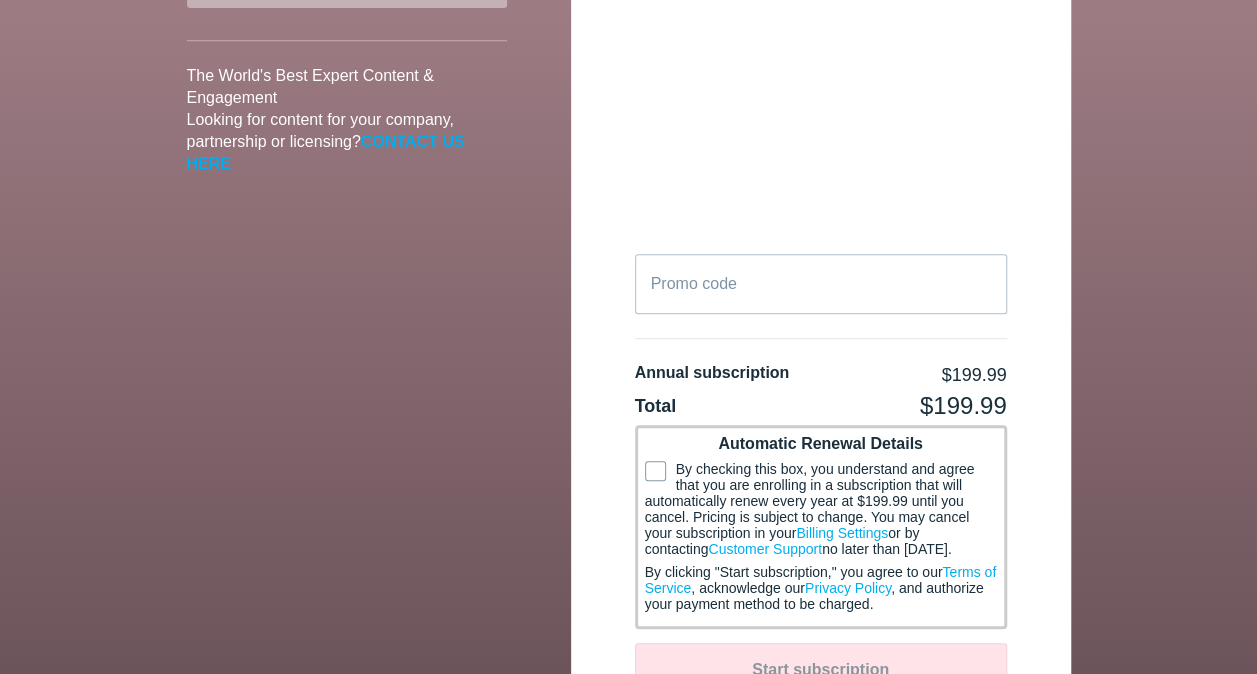 scroll, scrollTop: 0, scrollLeft: 0, axis: both 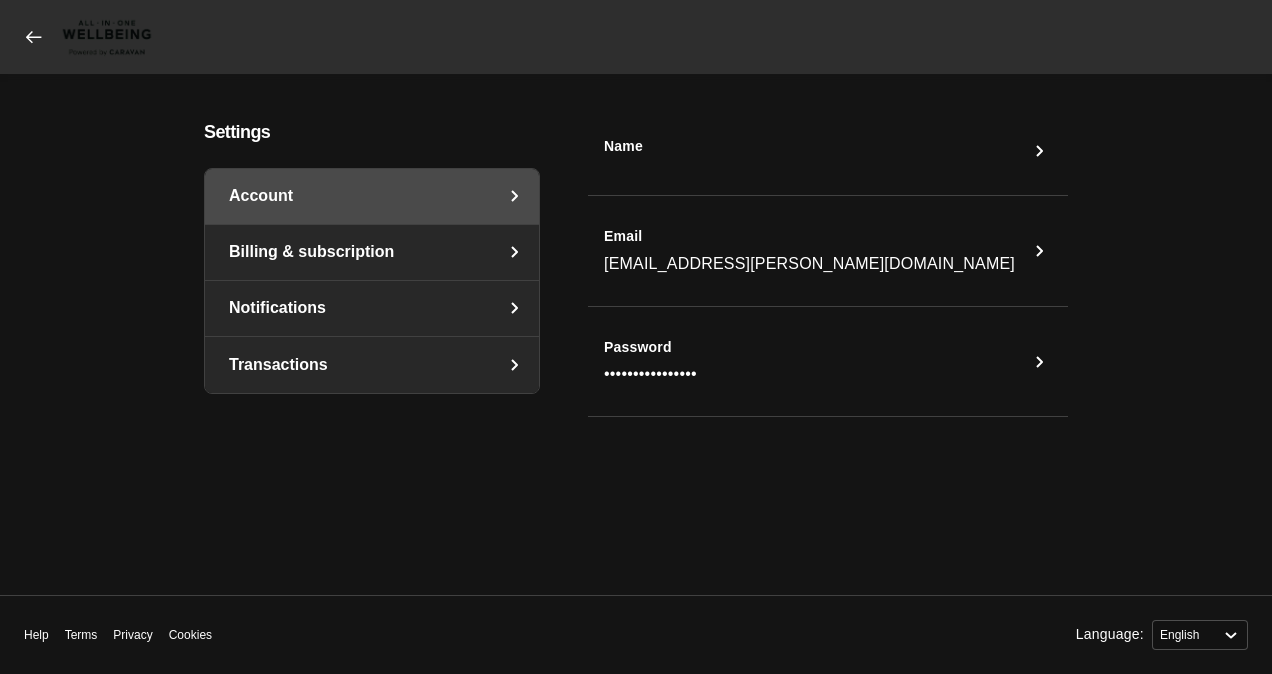 select on "en" 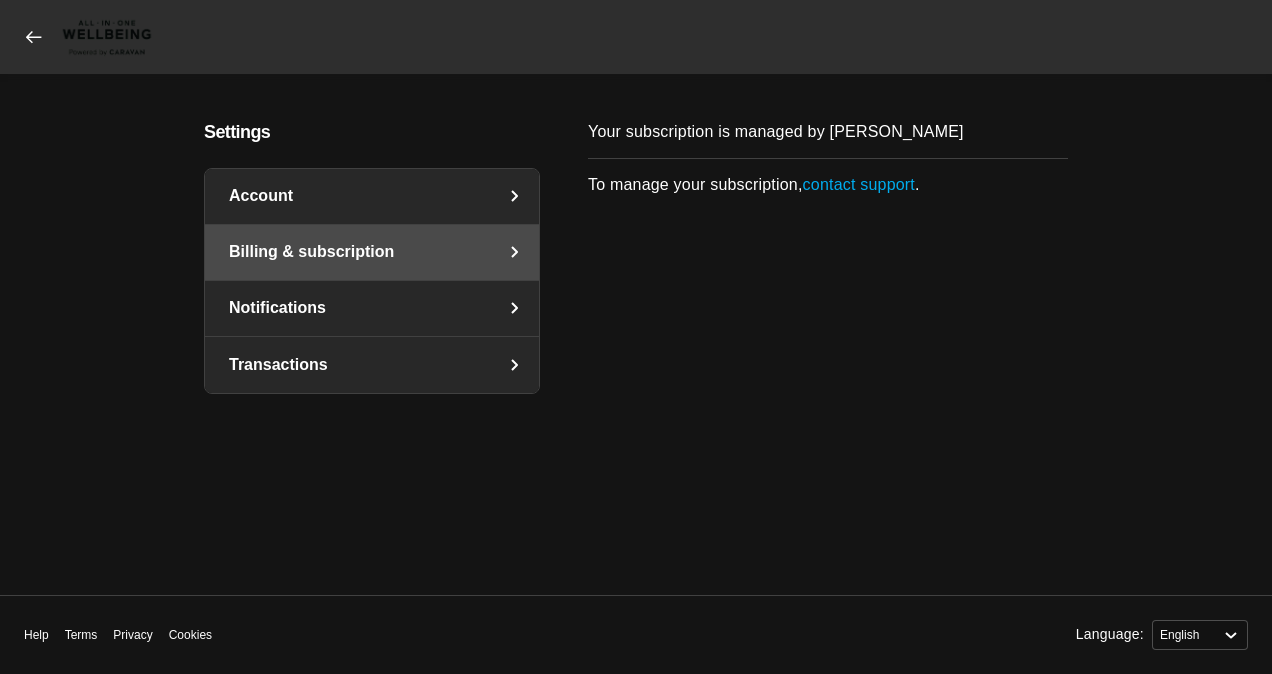 click on "Notifications" 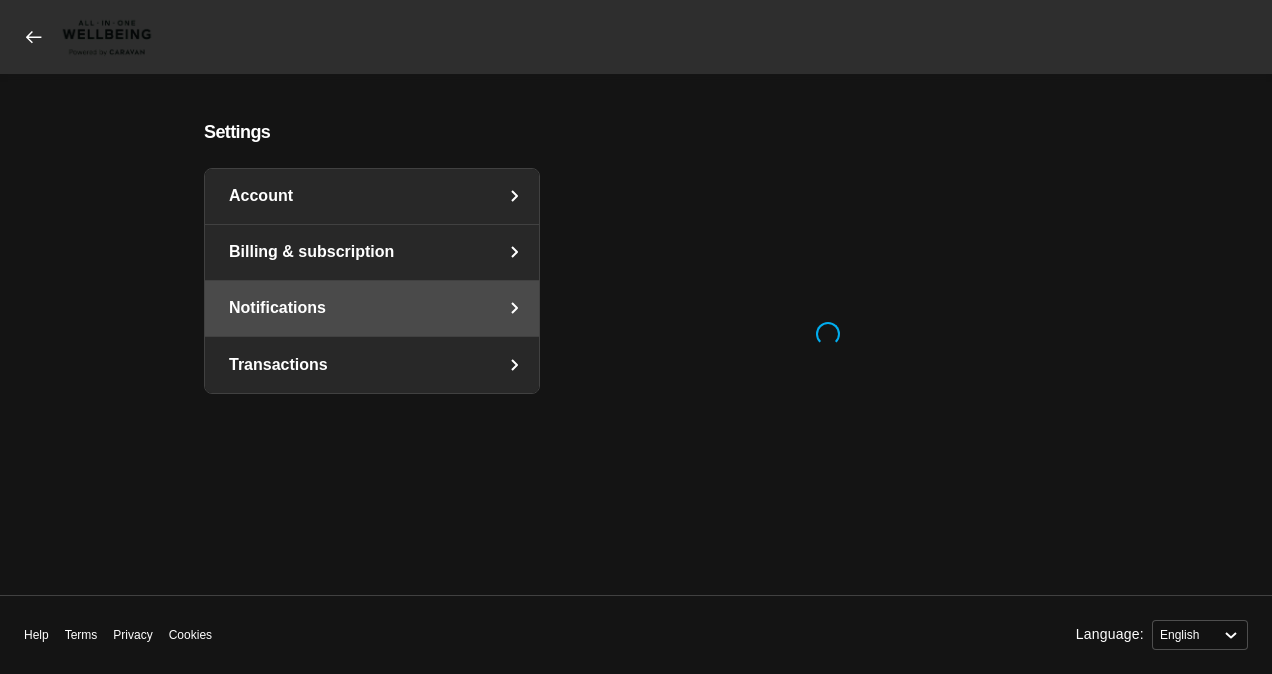 select on "en" 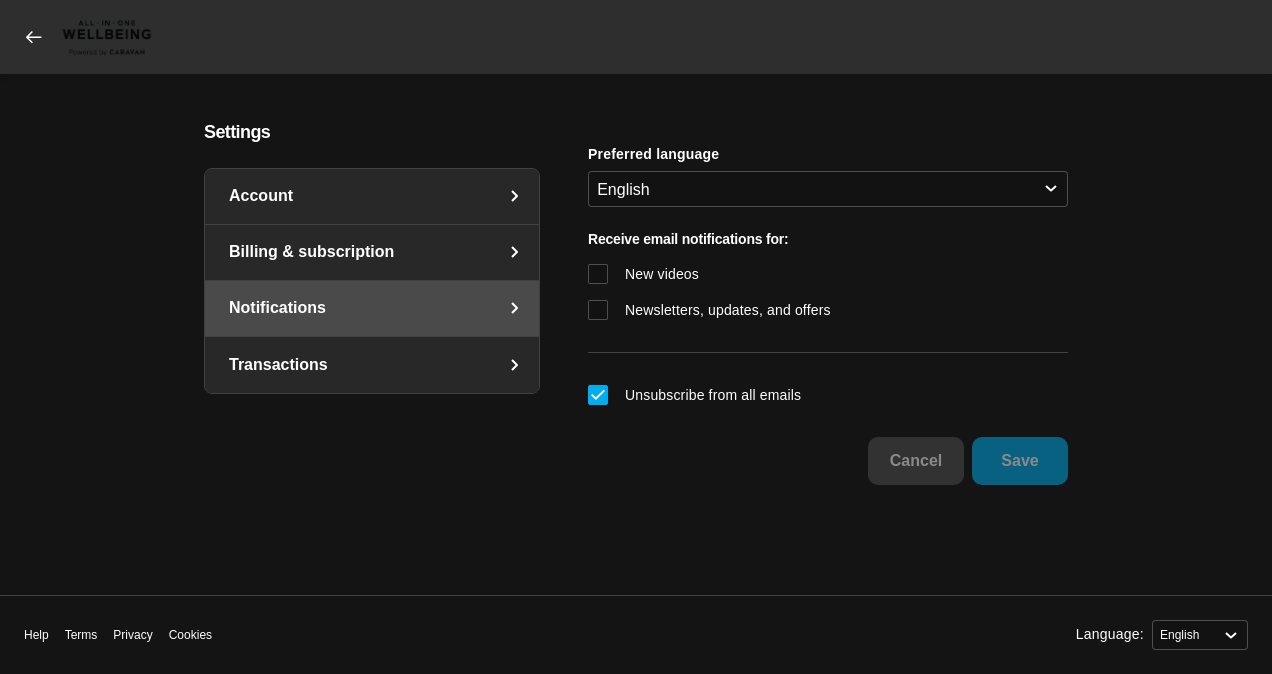 click on "Transactions" 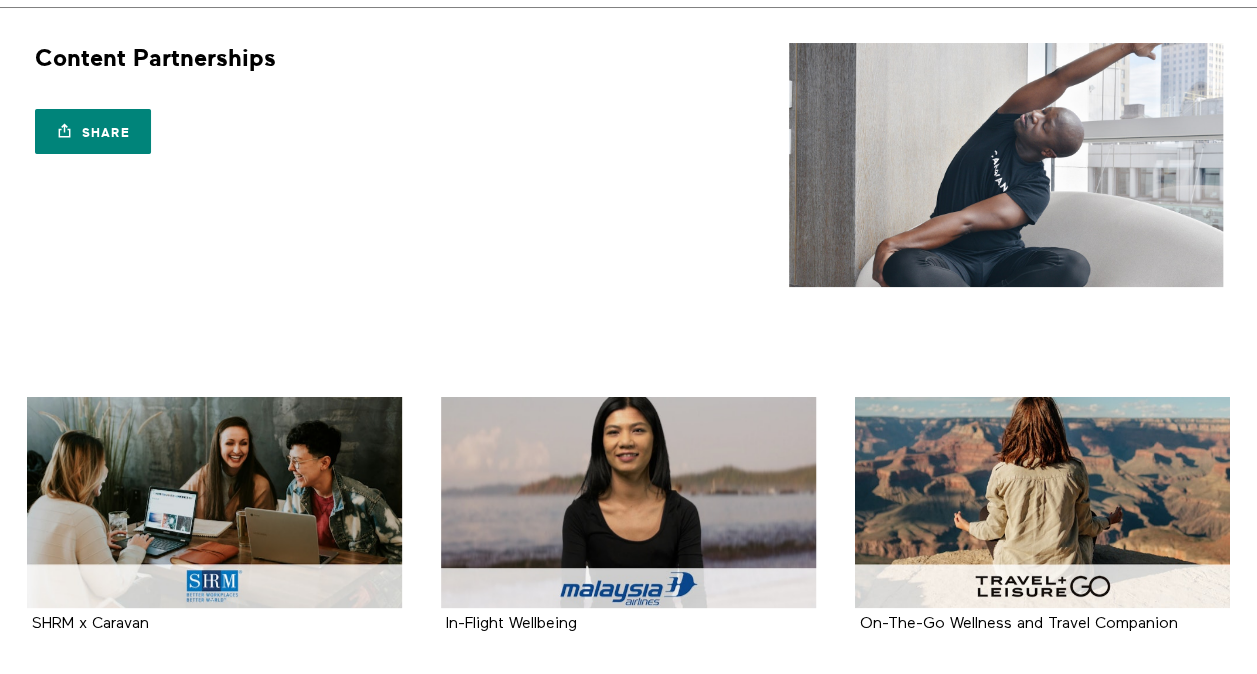 scroll, scrollTop: 0, scrollLeft: 0, axis: both 